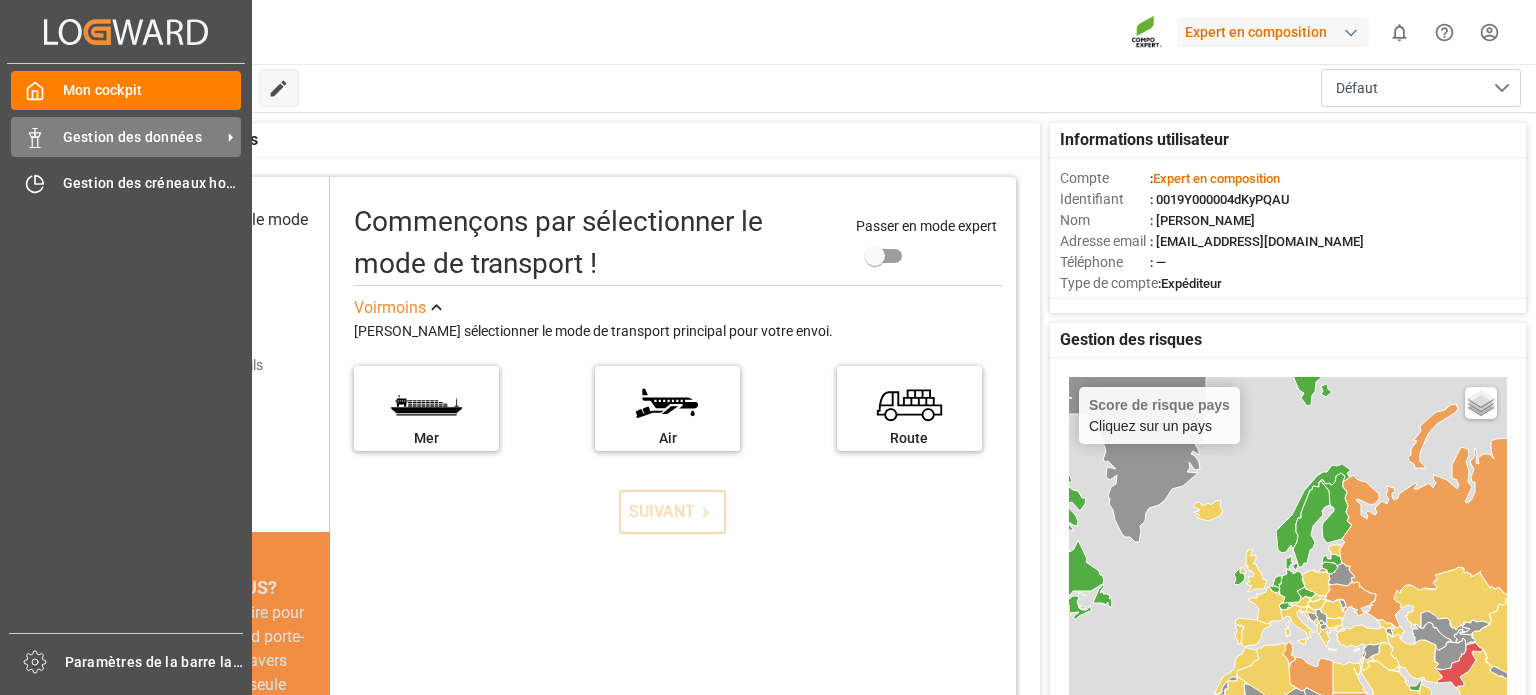 scroll, scrollTop: 0, scrollLeft: 0, axis: both 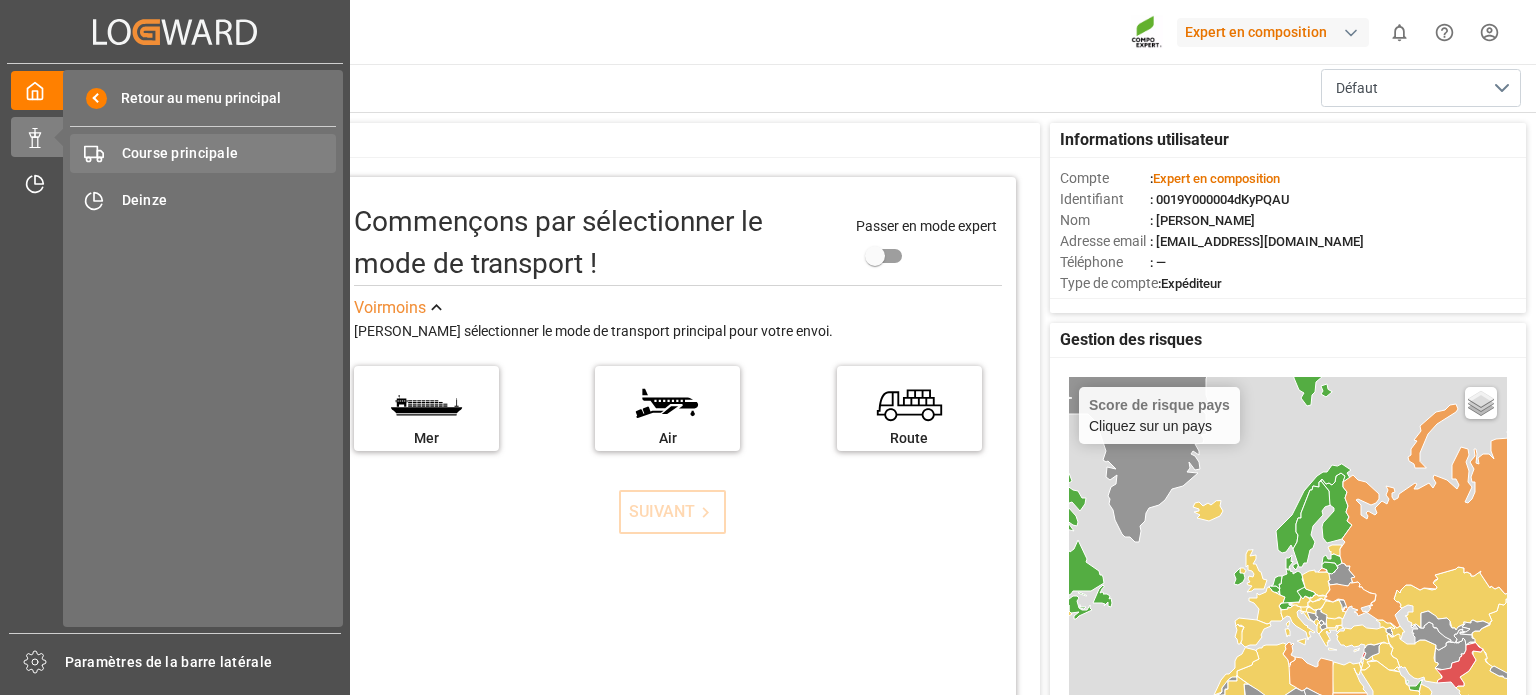 click on "Course principale" at bounding box center (180, 153) 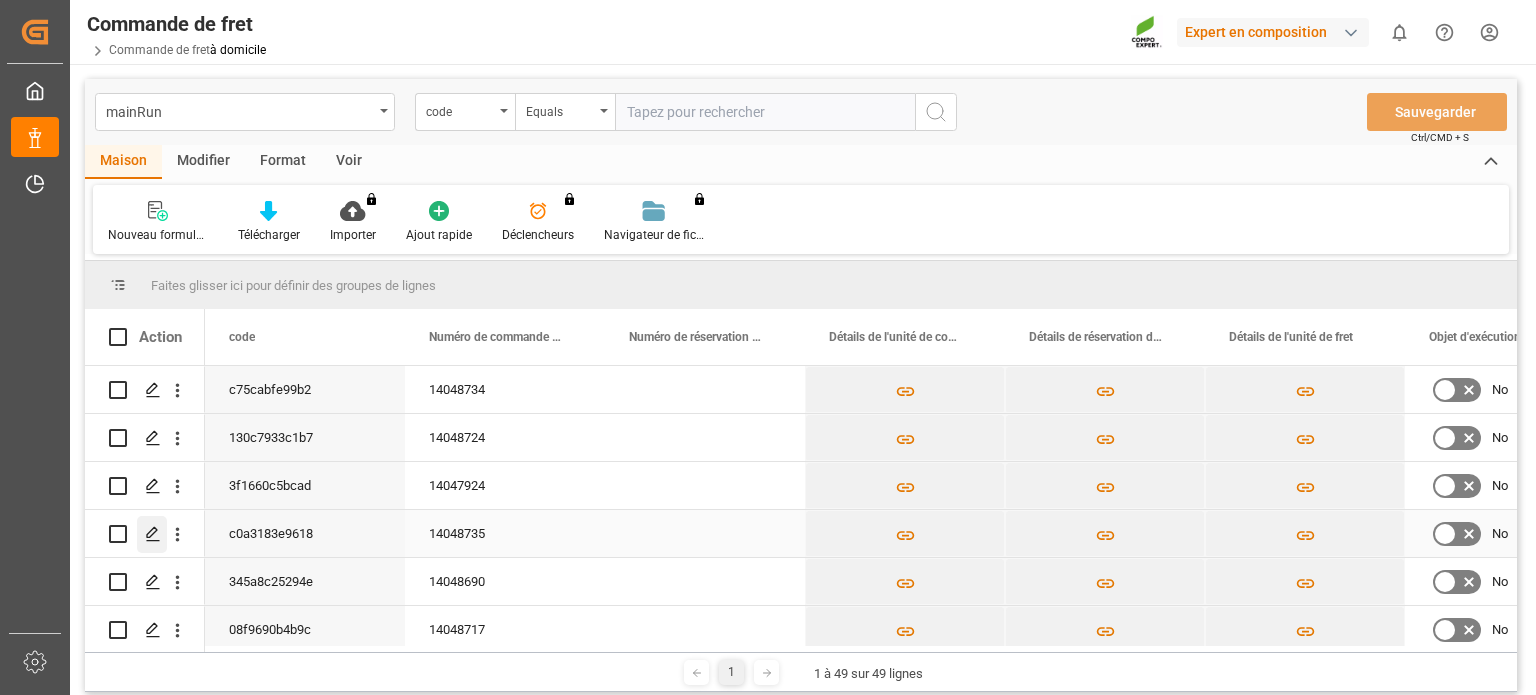 click at bounding box center [152, 534] 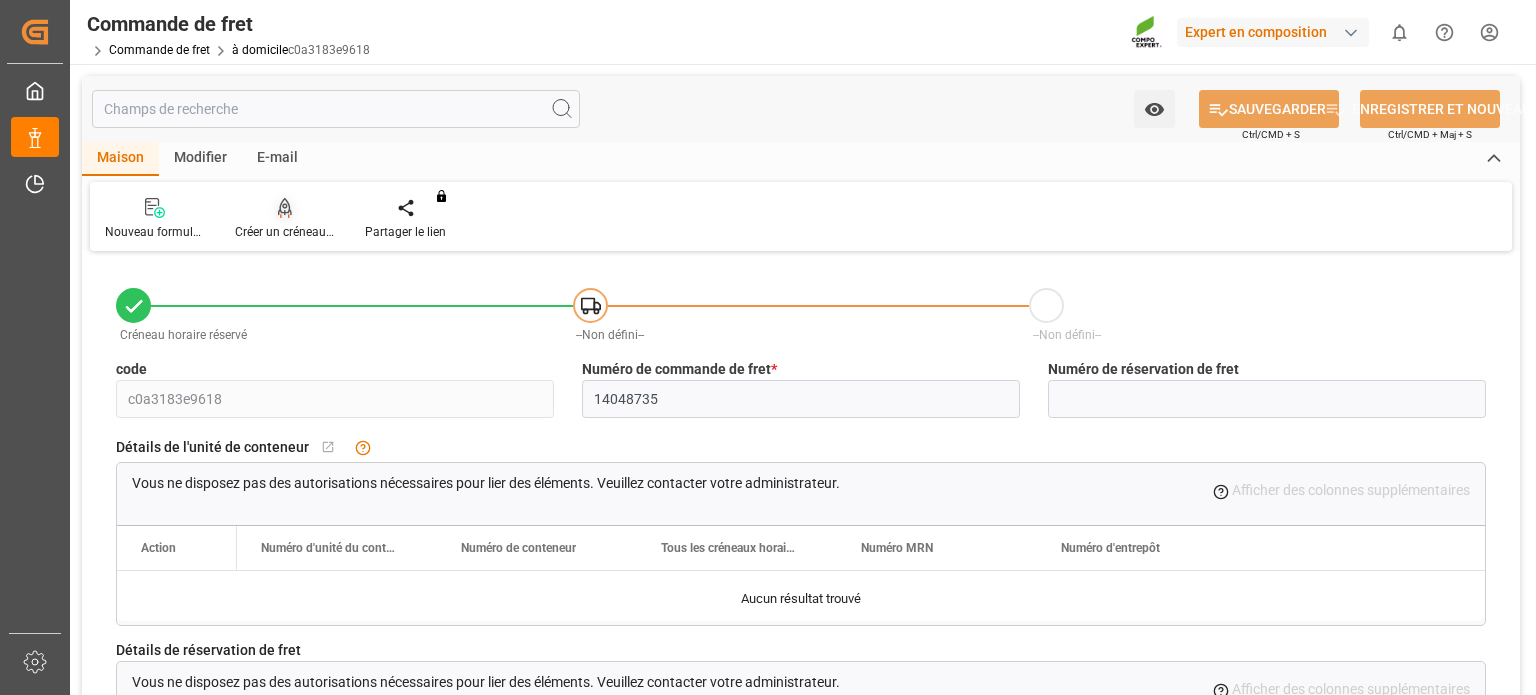 click on "Créer un créneau horaire" at bounding box center [301, 232] 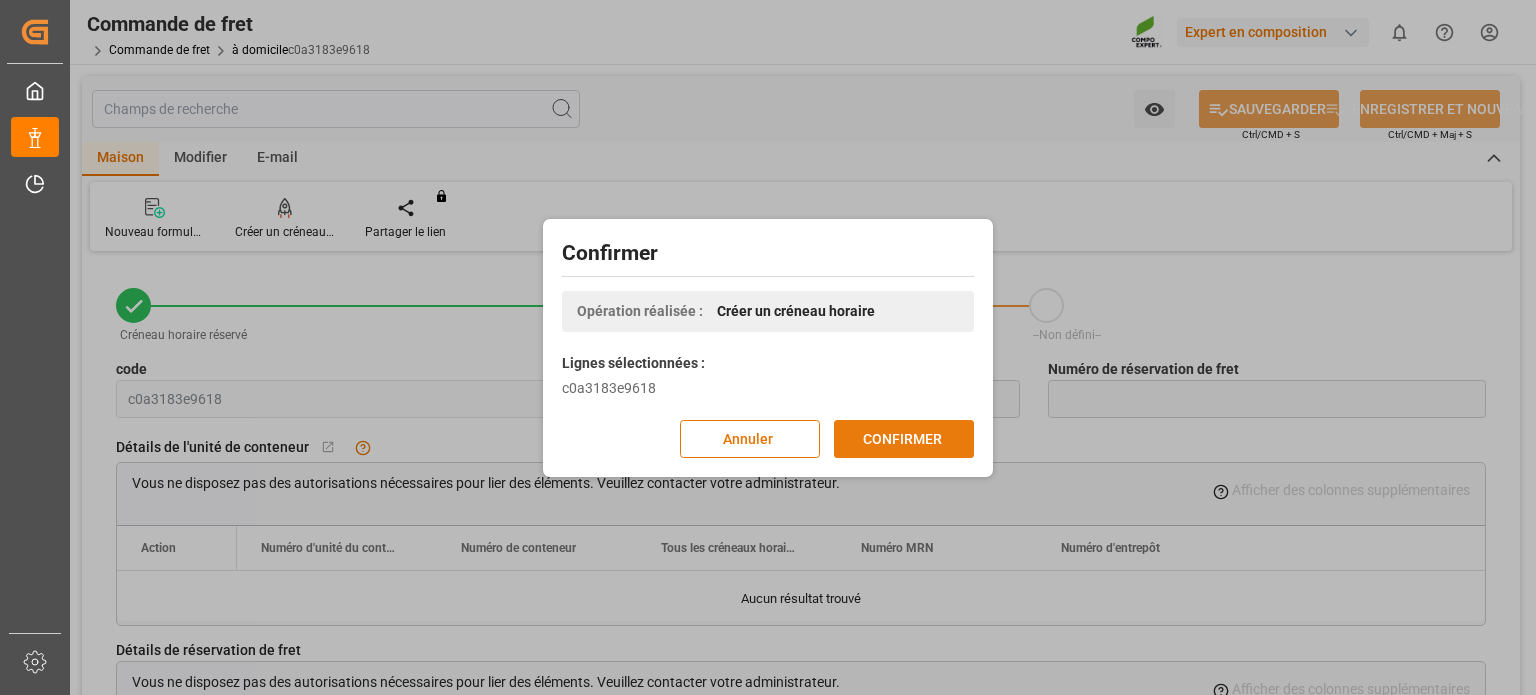 click on "CONFIRMER" at bounding box center (902, 438) 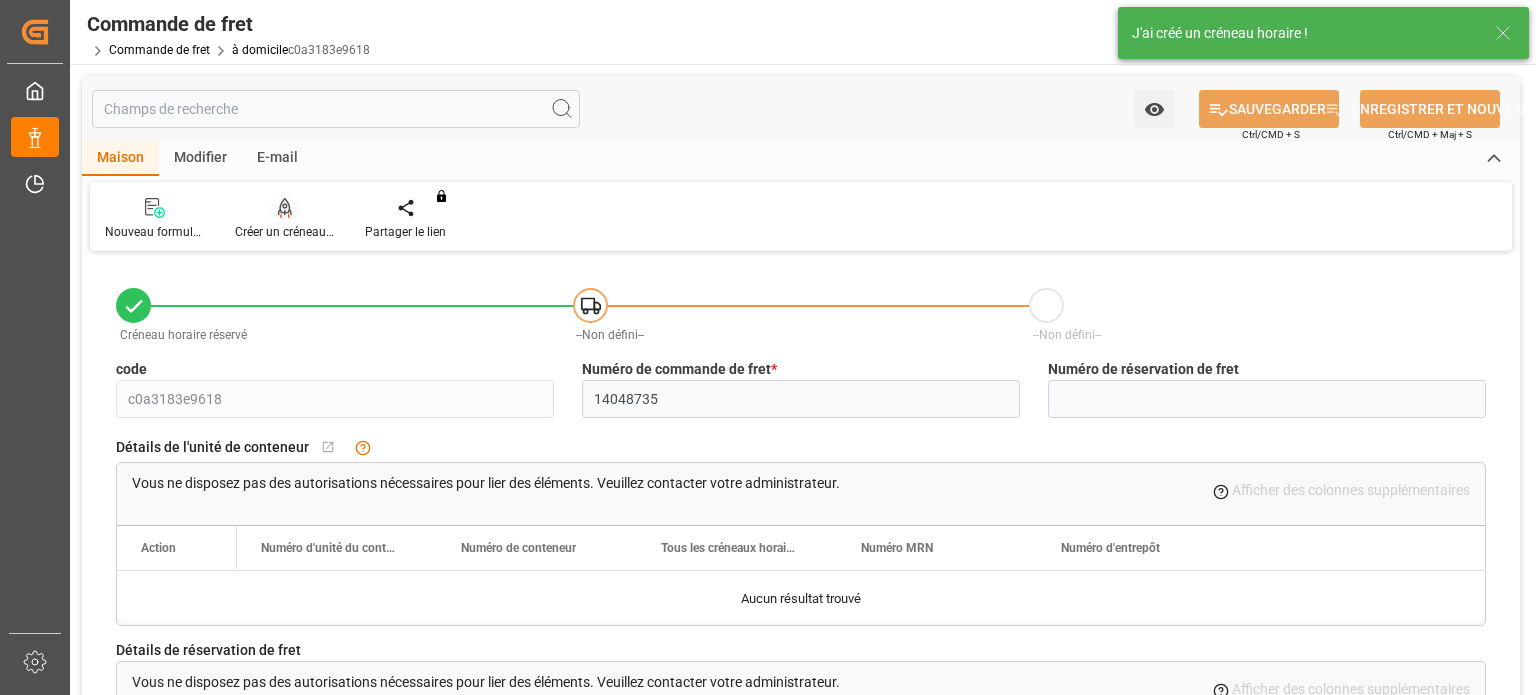 click on "Créer un créneau horaire" at bounding box center (301, 232) 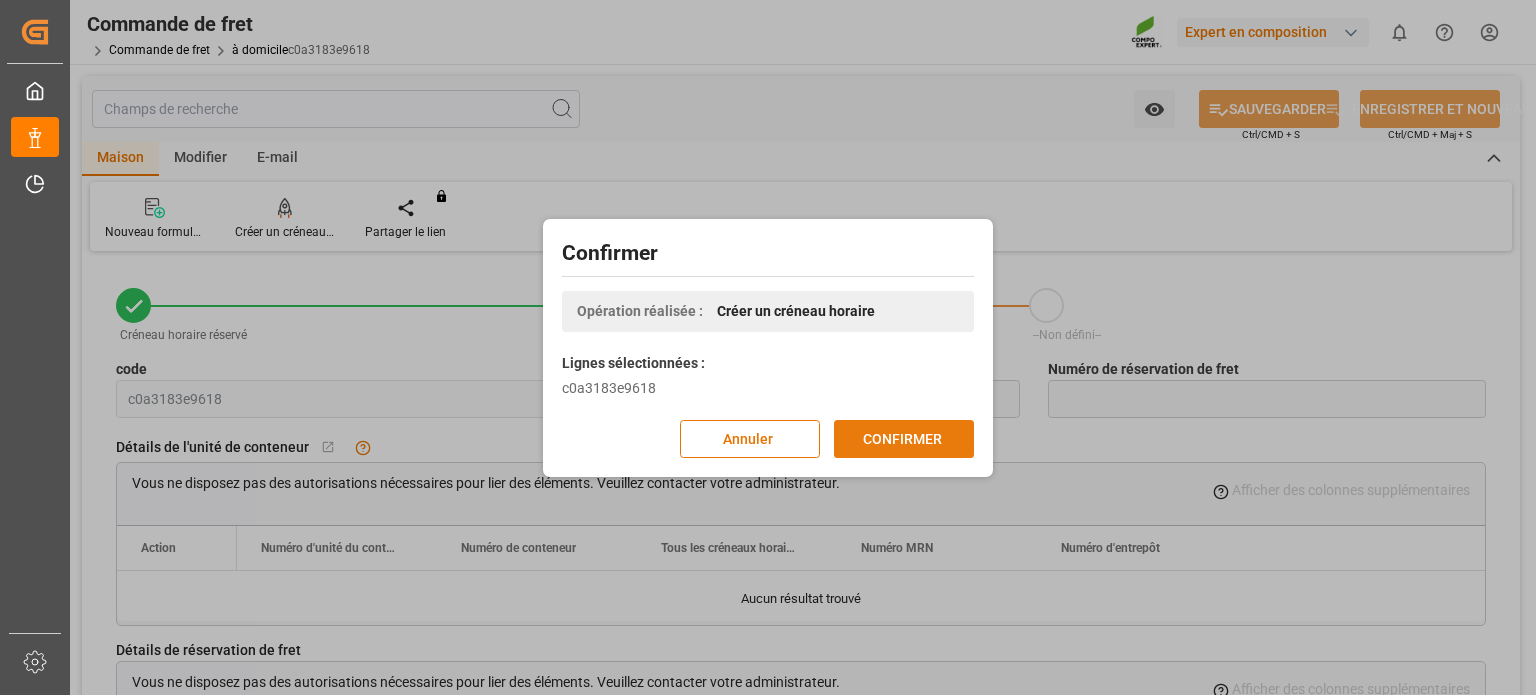 click on "CONFIRMER" at bounding box center [902, 438] 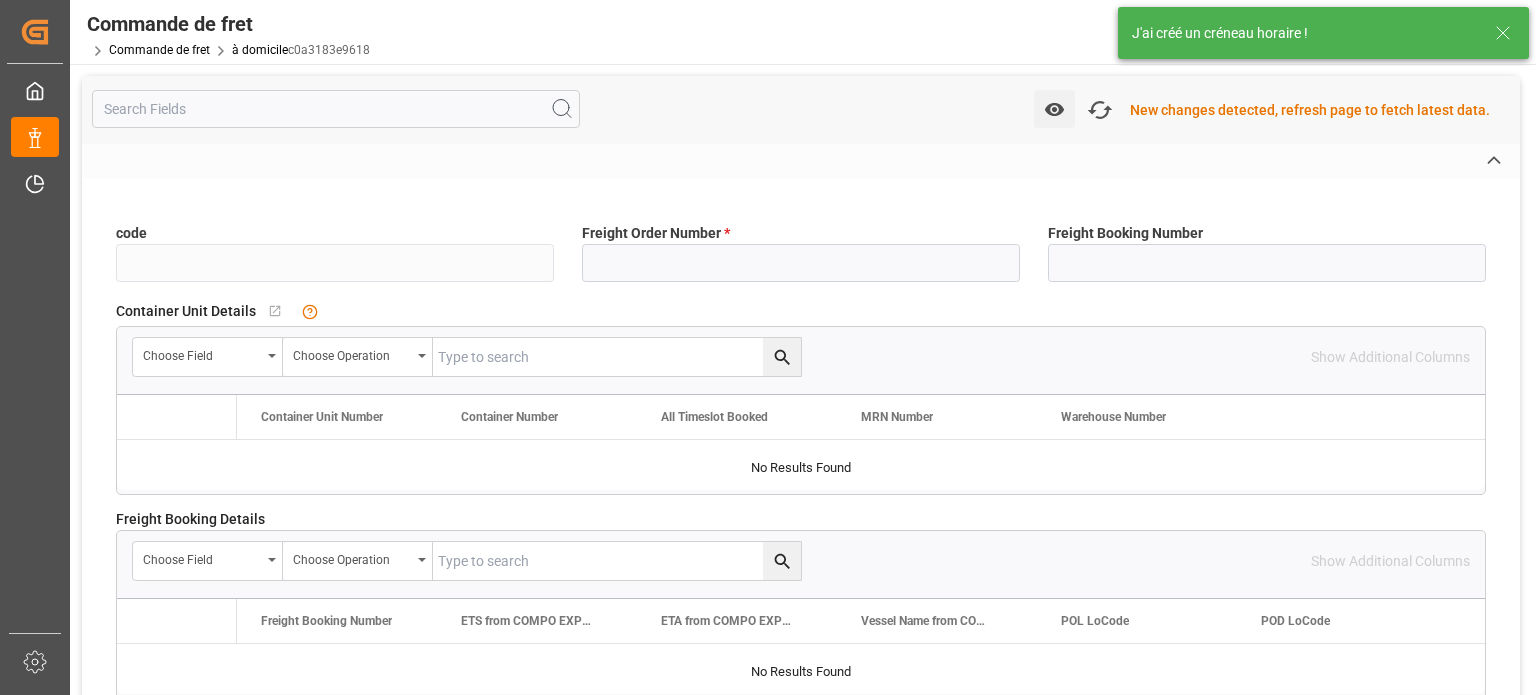 type on "c0a3183e9618" 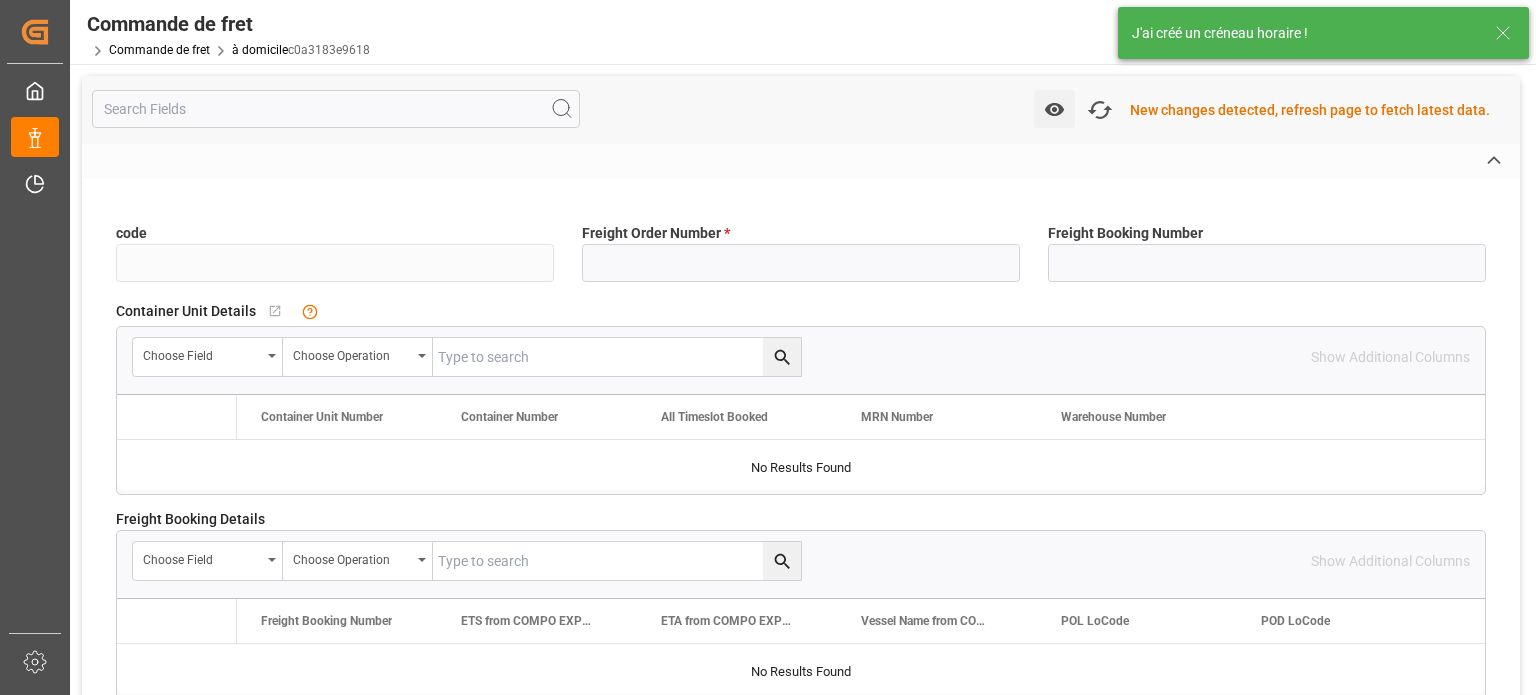 type on "14048735" 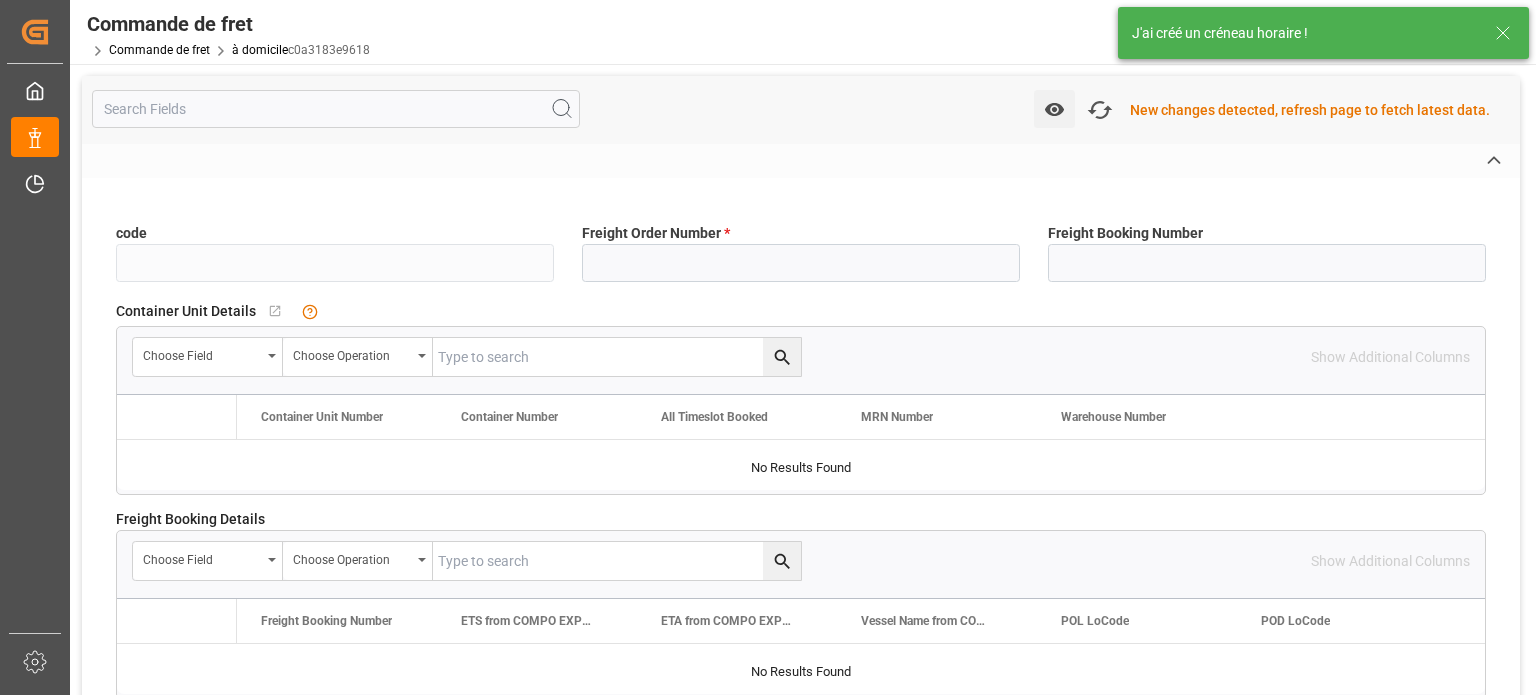 type on "No" 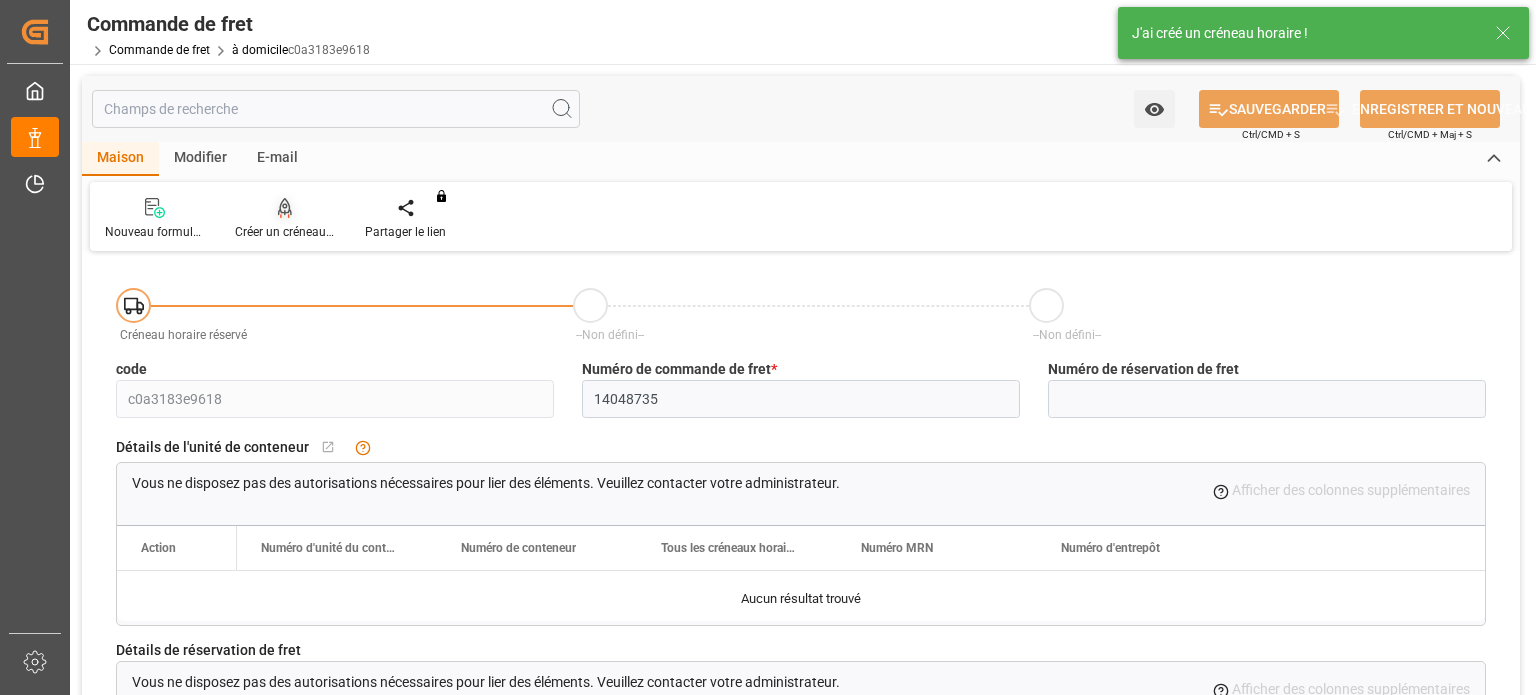 click on "Créer un créneau horaire" at bounding box center [301, 232] 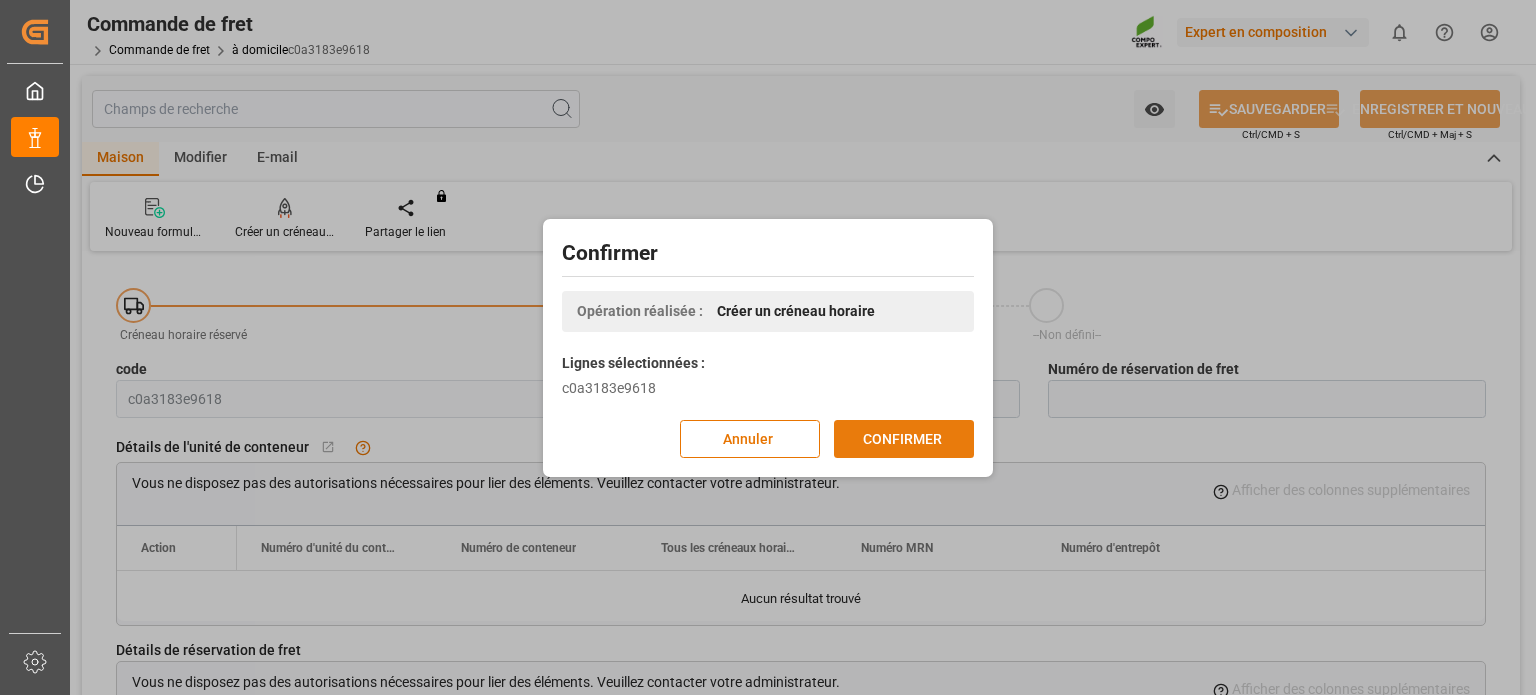 click on "CONFIRMER" at bounding box center (902, 438) 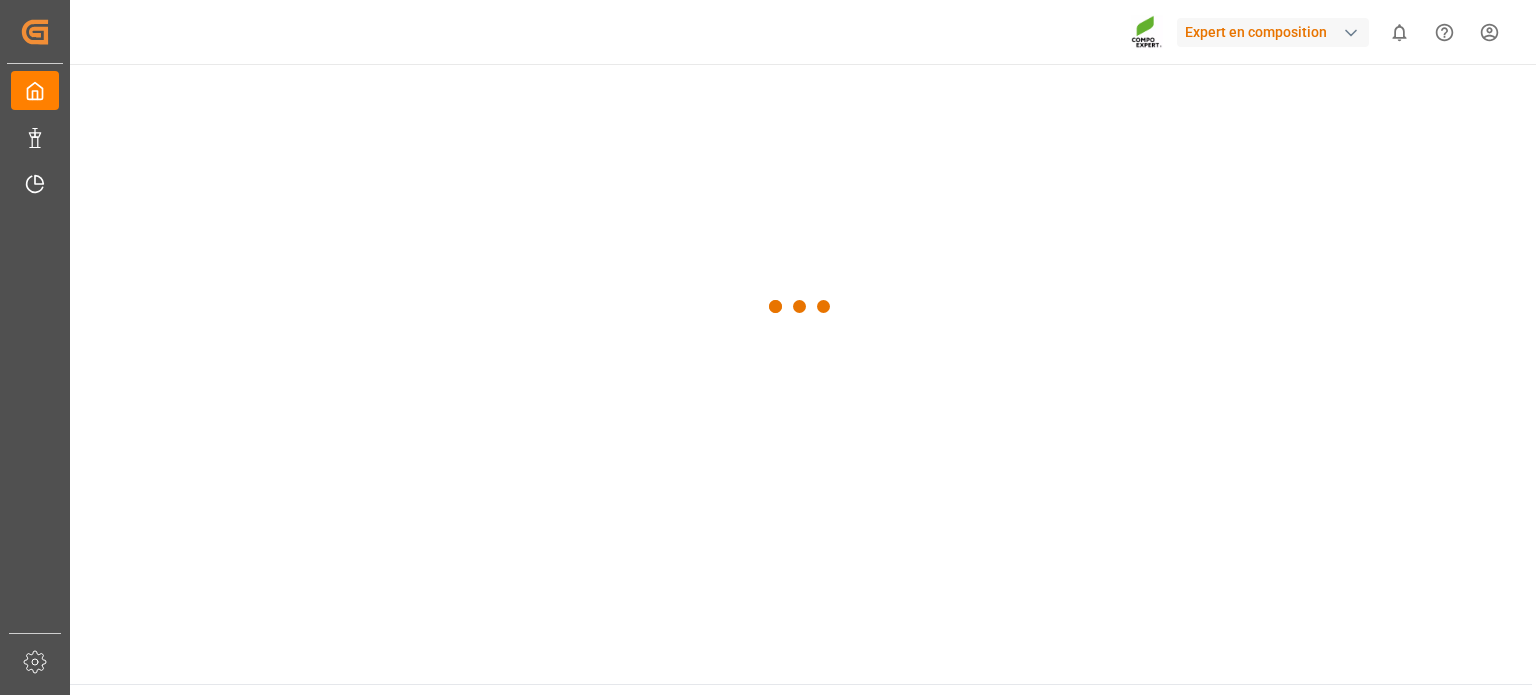 scroll, scrollTop: 0, scrollLeft: 0, axis: both 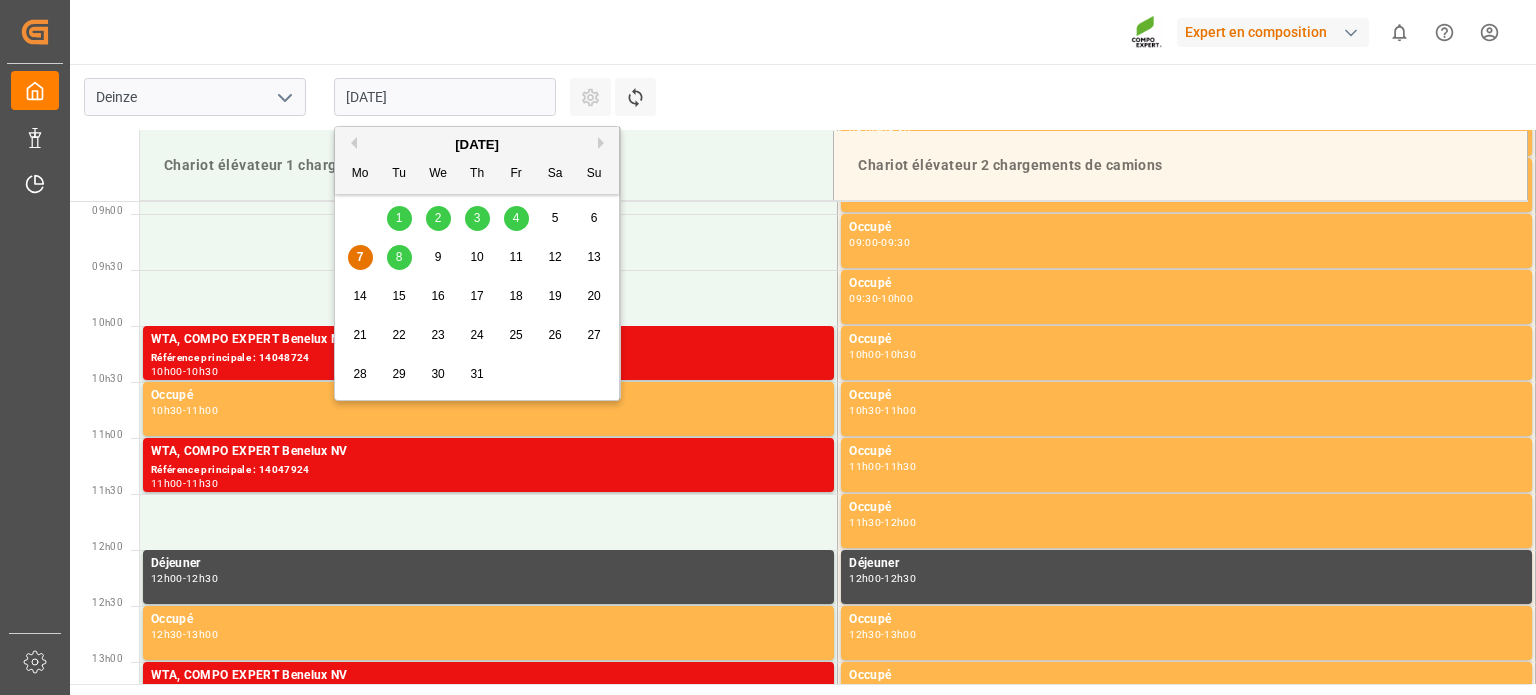click on "[DATE]" at bounding box center [445, 97] 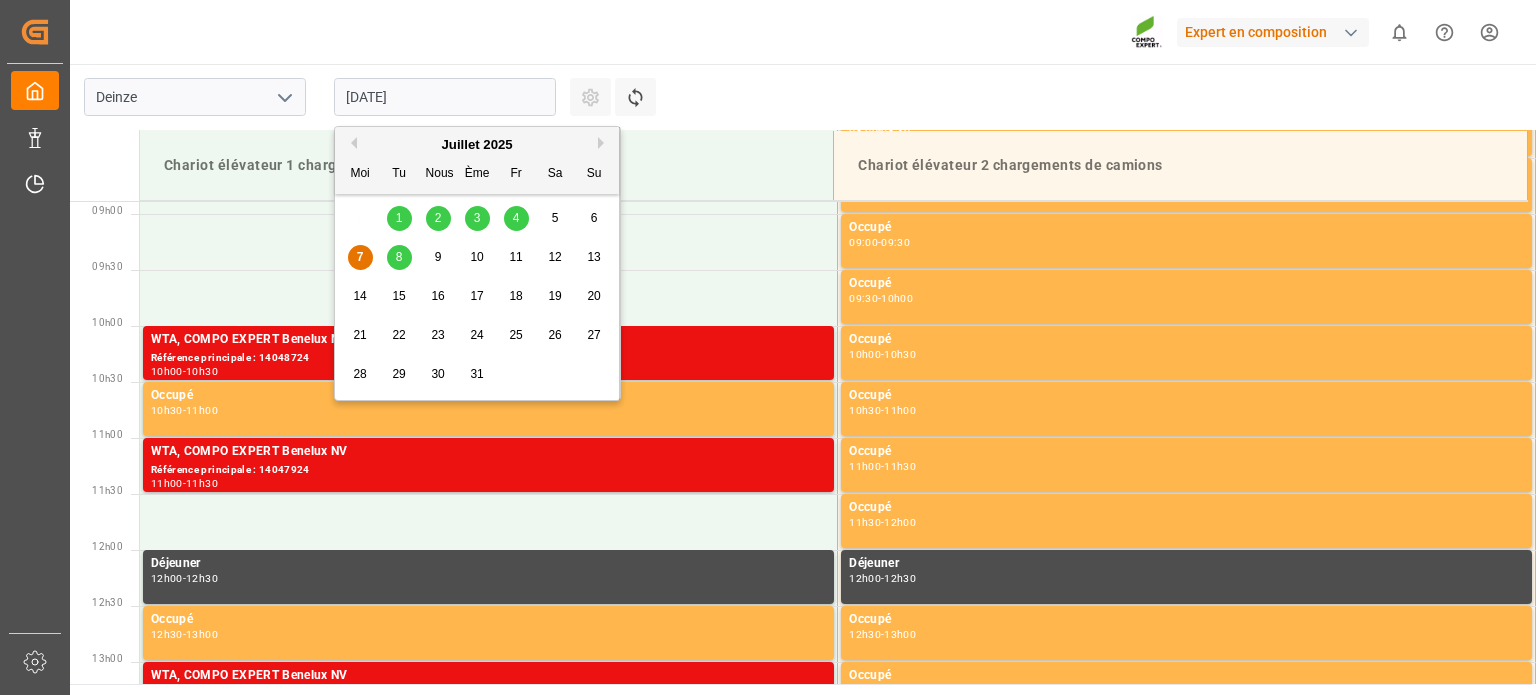 click on "8" at bounding box center [399, 257] 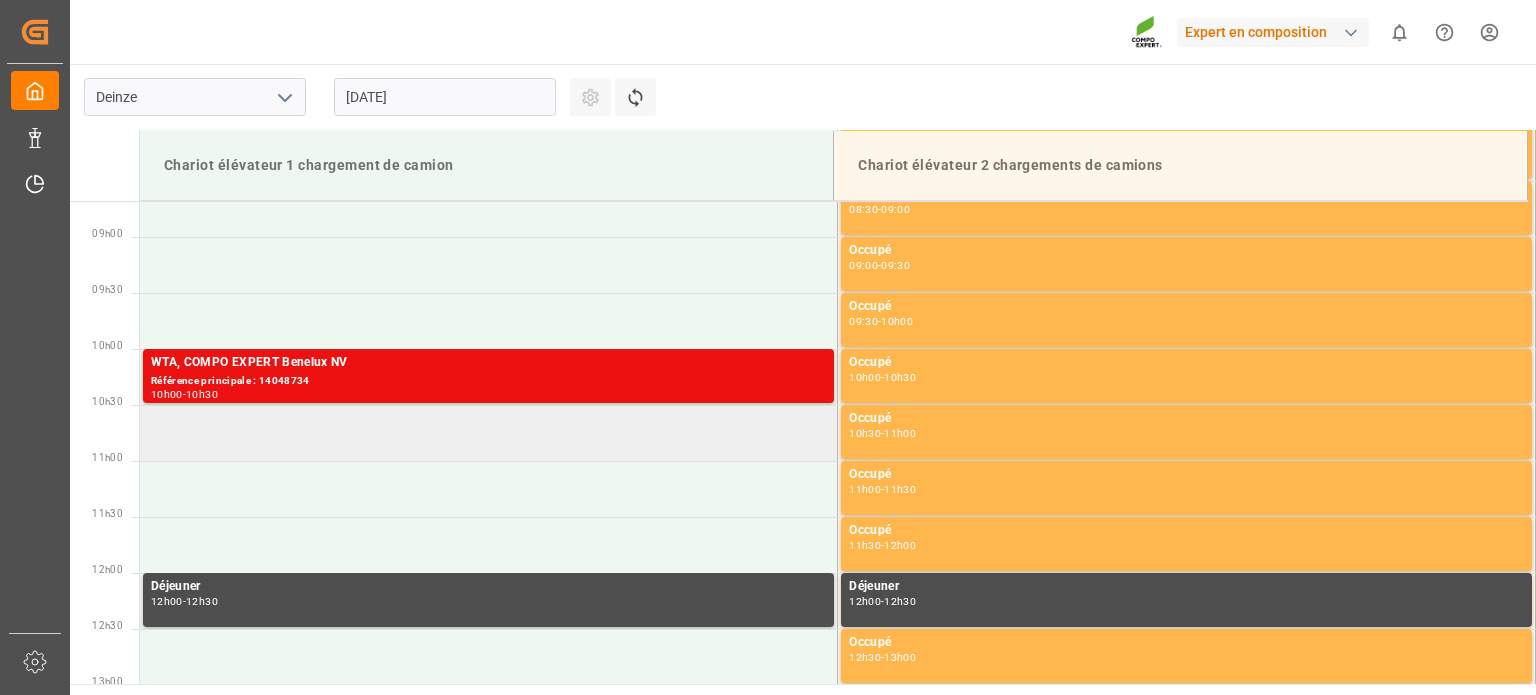scroll, scrollTop: 995, scrollLeft: 0, axis: vertical 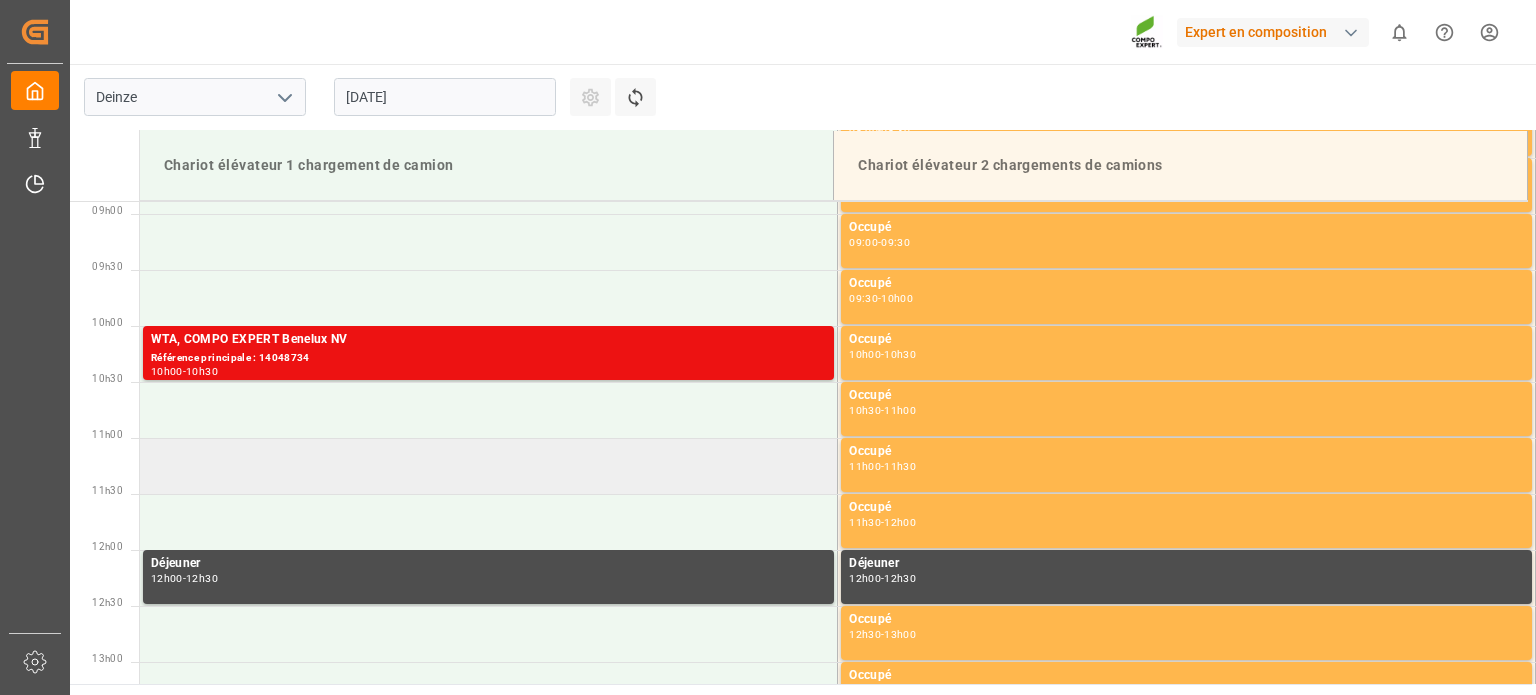 click at bounding box center [489, 466] 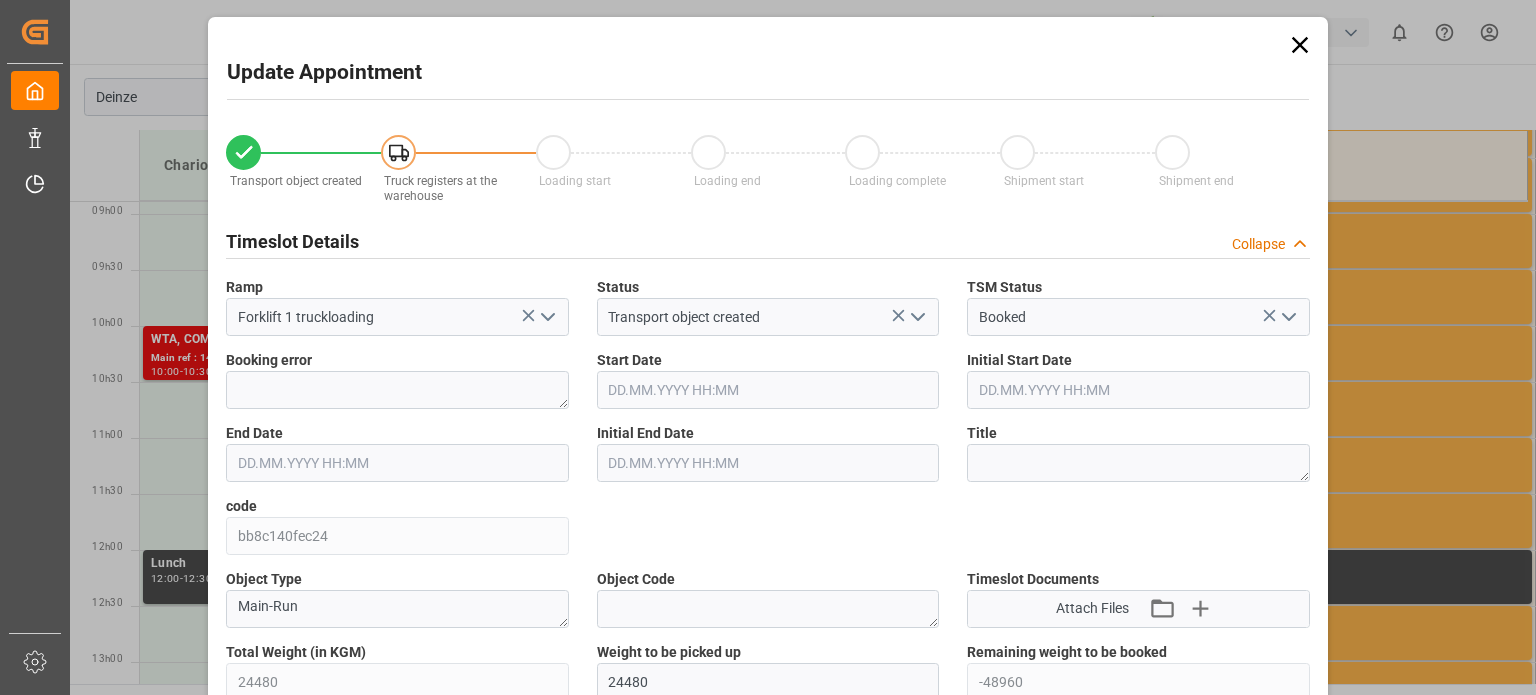 type on "24480" 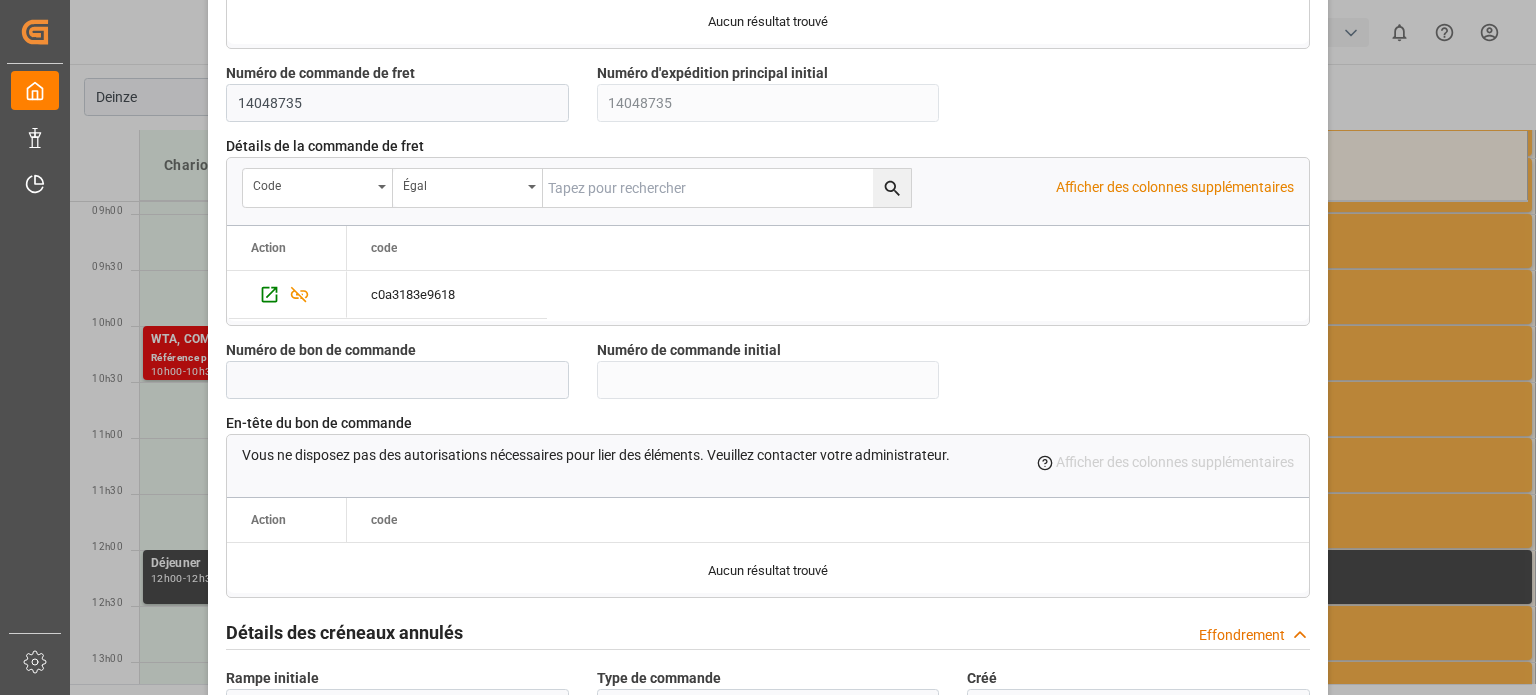 scroll, scrollTop: 1936, scrollLeft: 0, axis: vertical 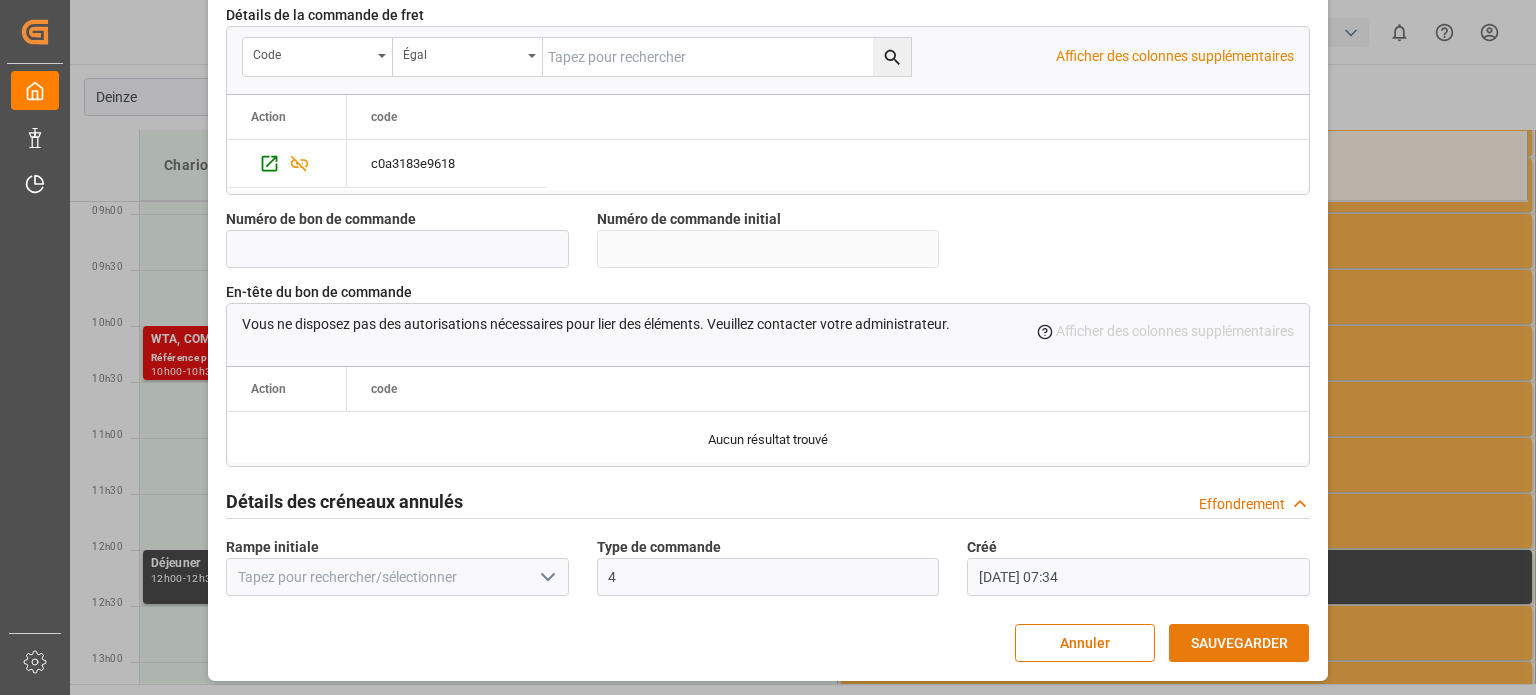 click on "SAUVEGARDER" at bounding box center (1239, 643) 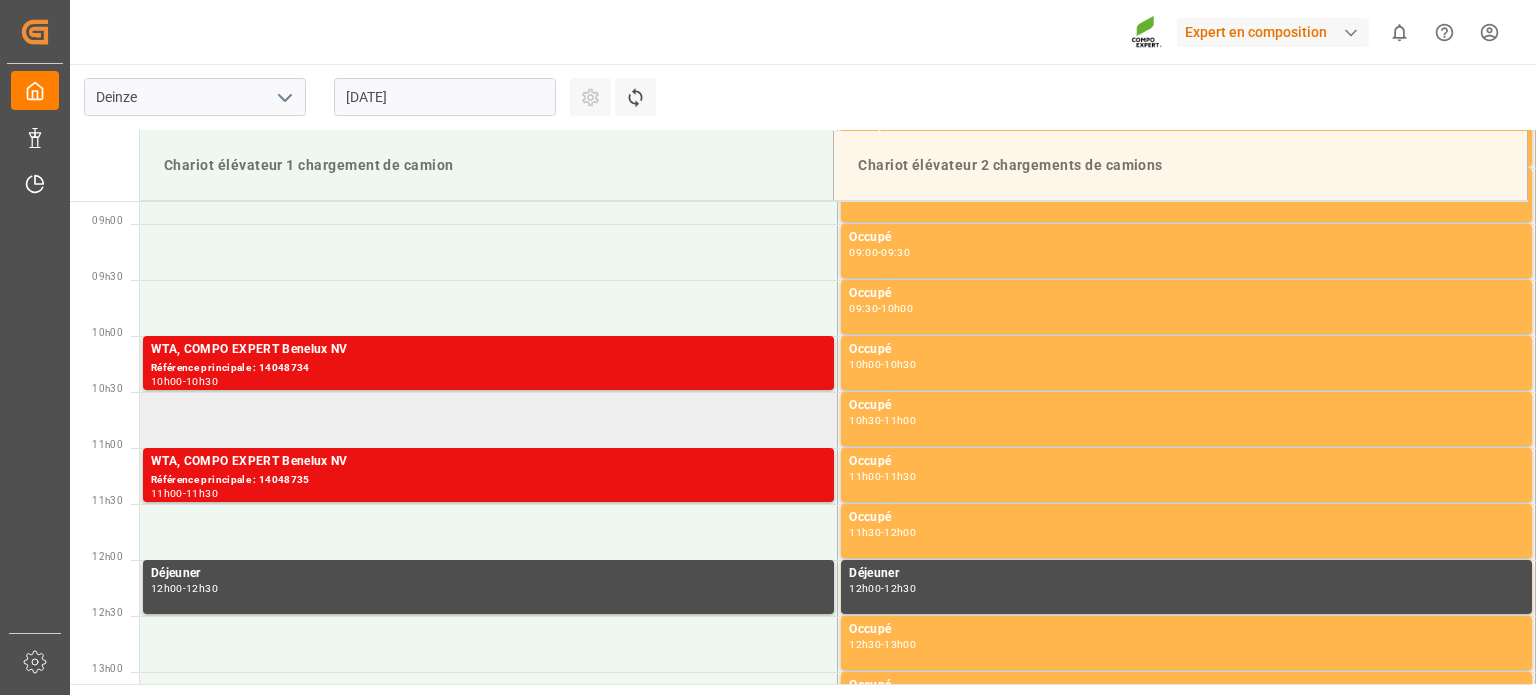 scroll, scrollTop: 1007, scrollLeft: 0, axis: vertical 